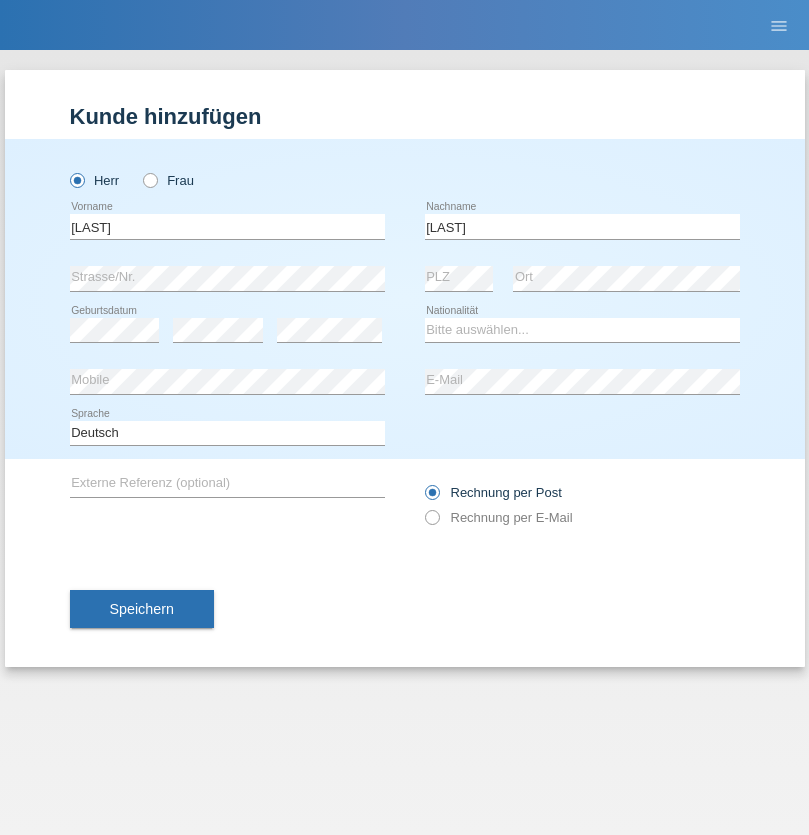 scroll, scrollTop: 0, scrollLeft: 0, axis: both 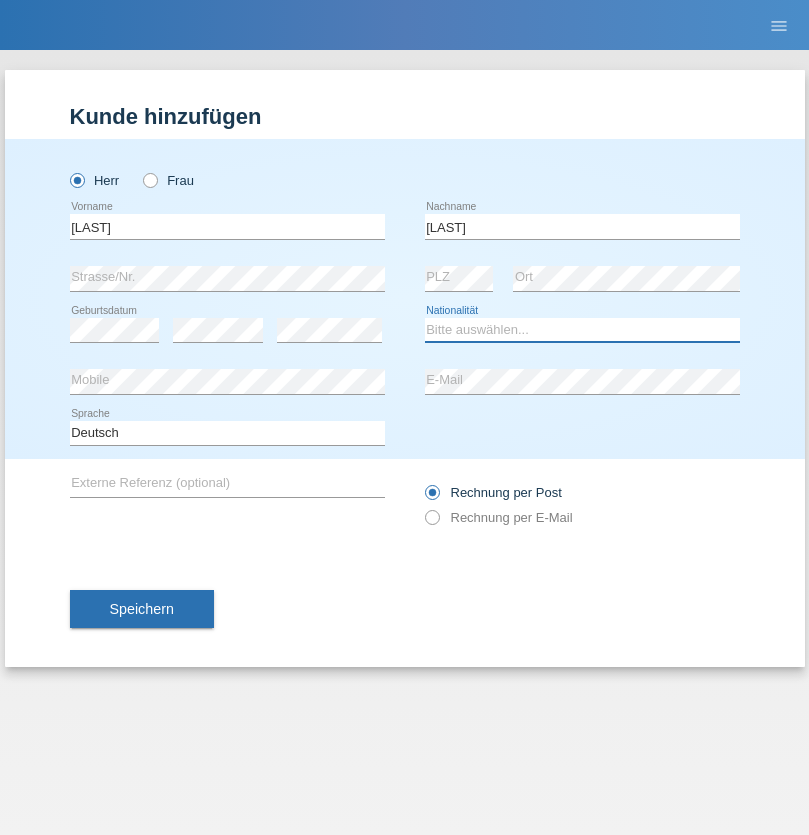 select on "TR" 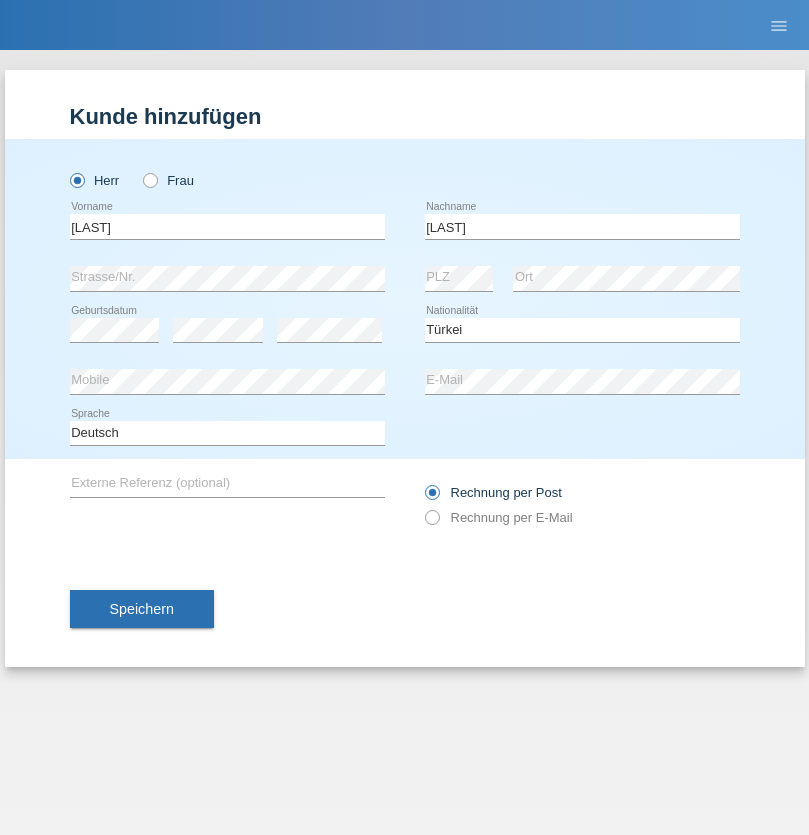 select on "C" 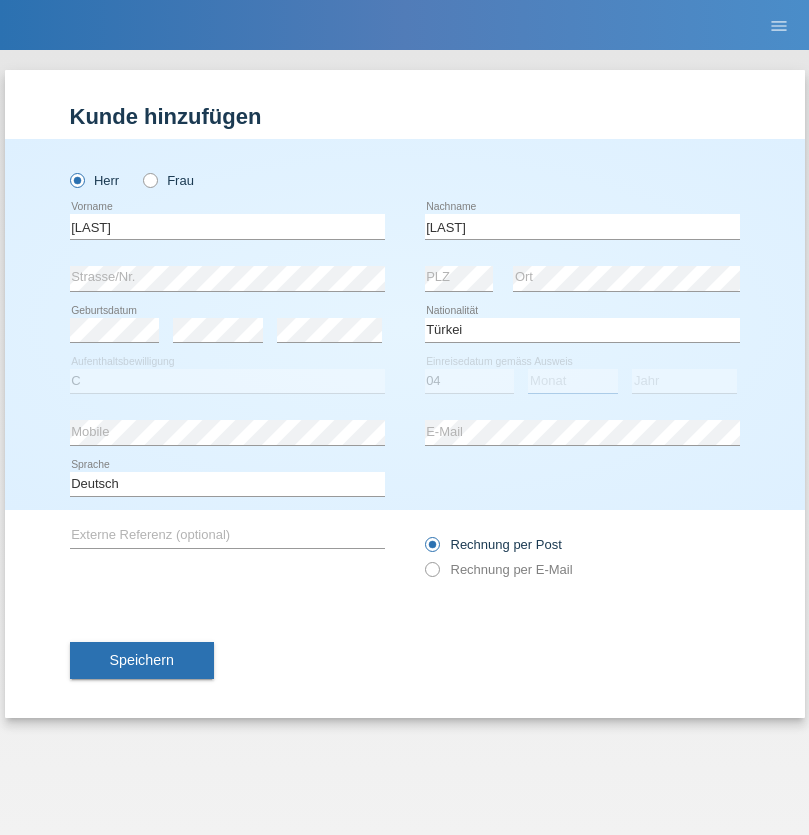 select on "05" 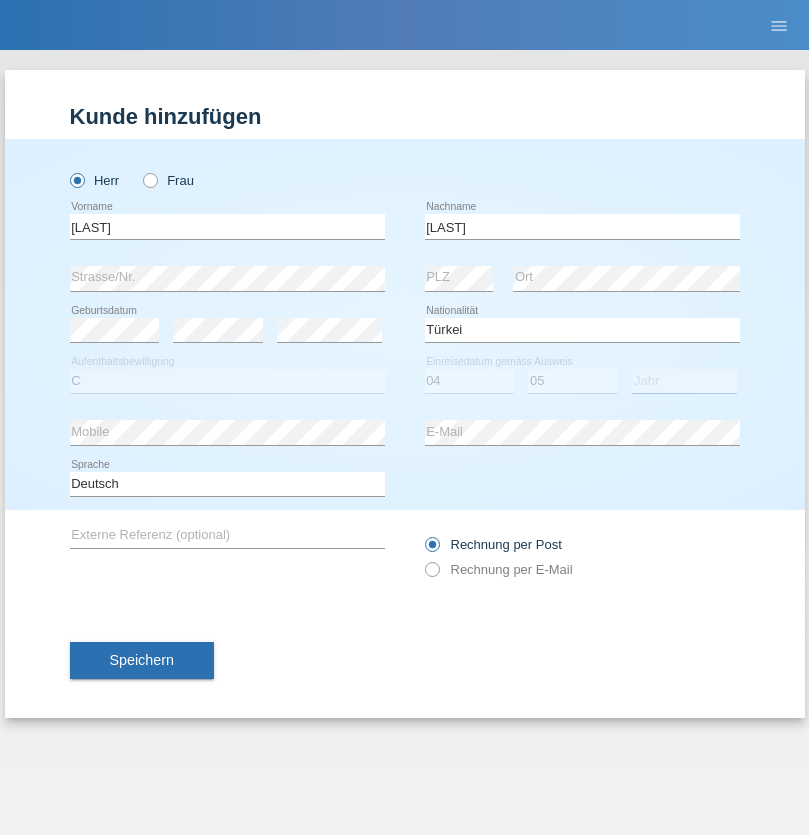 select on "2001" 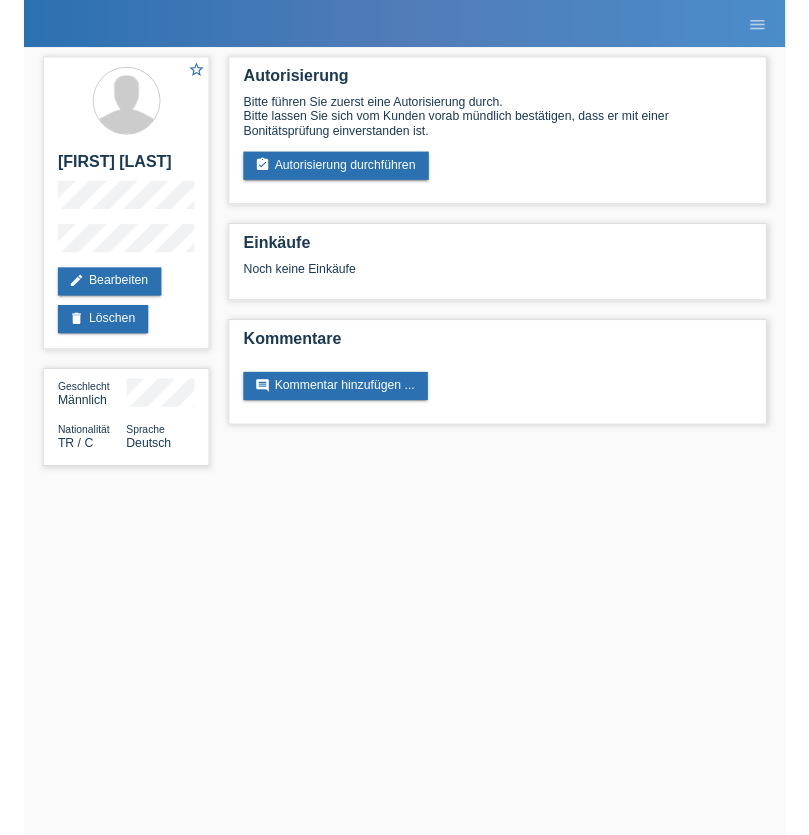 scroll, scrollTop: 0, scrollLeft: 0, axis: both 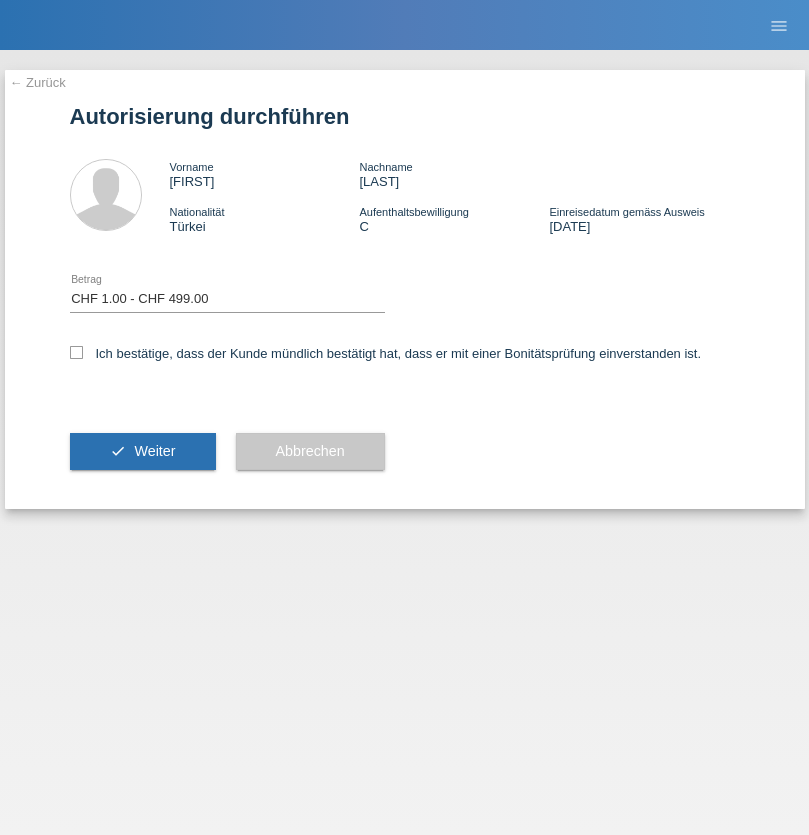 select on "1" 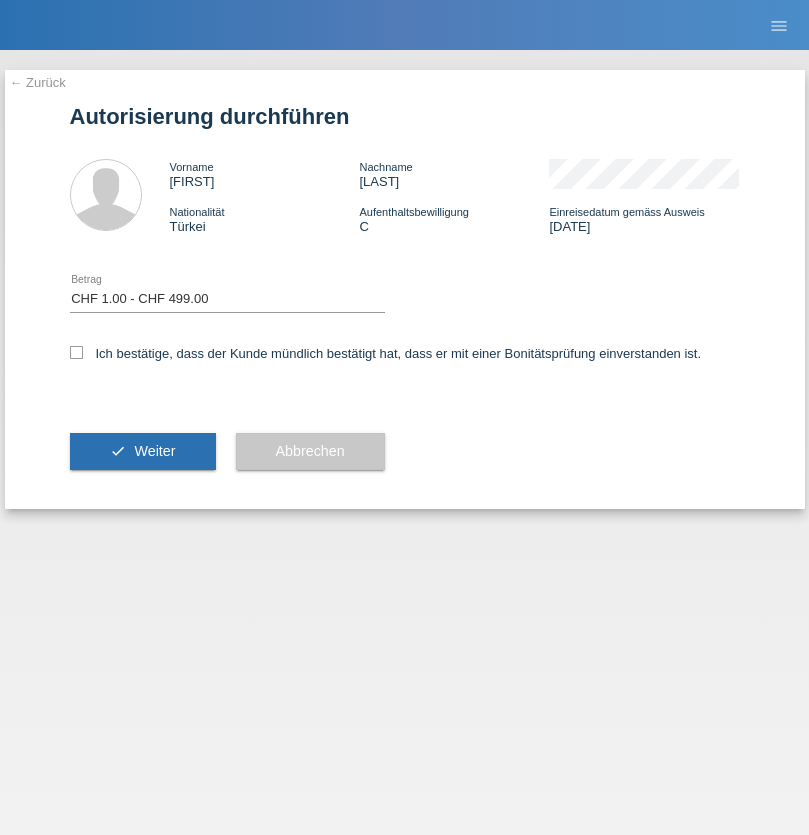 scroll, scrollTop: 0, scrollLeft: 0, axis: both 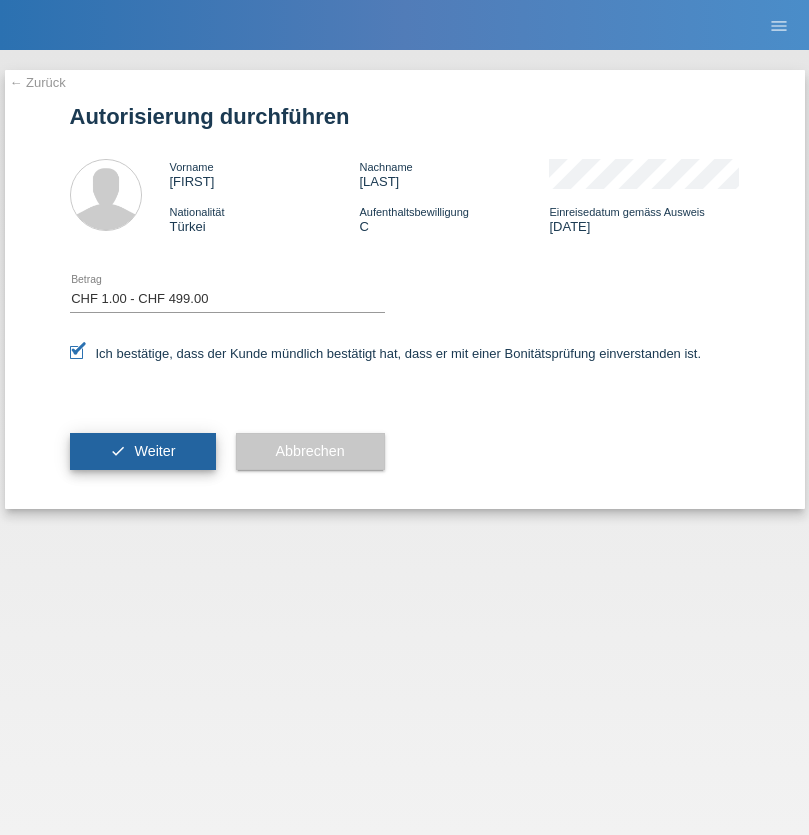 click on "Weiter" at bounding box center (154, 451) 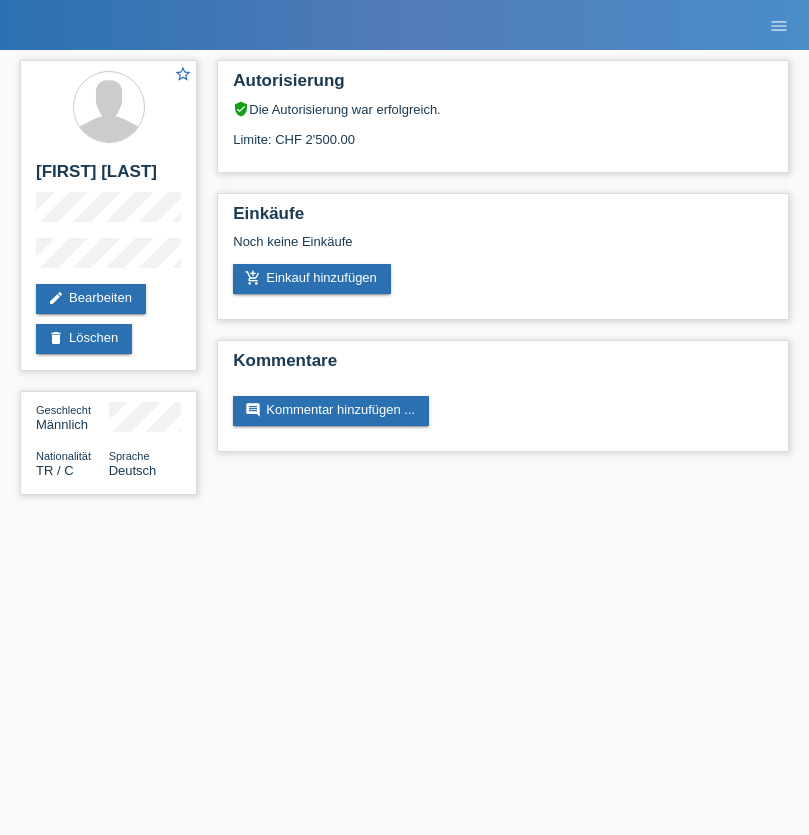 scroll, scrollTop: 0, scrollLeft: 0, axis: both 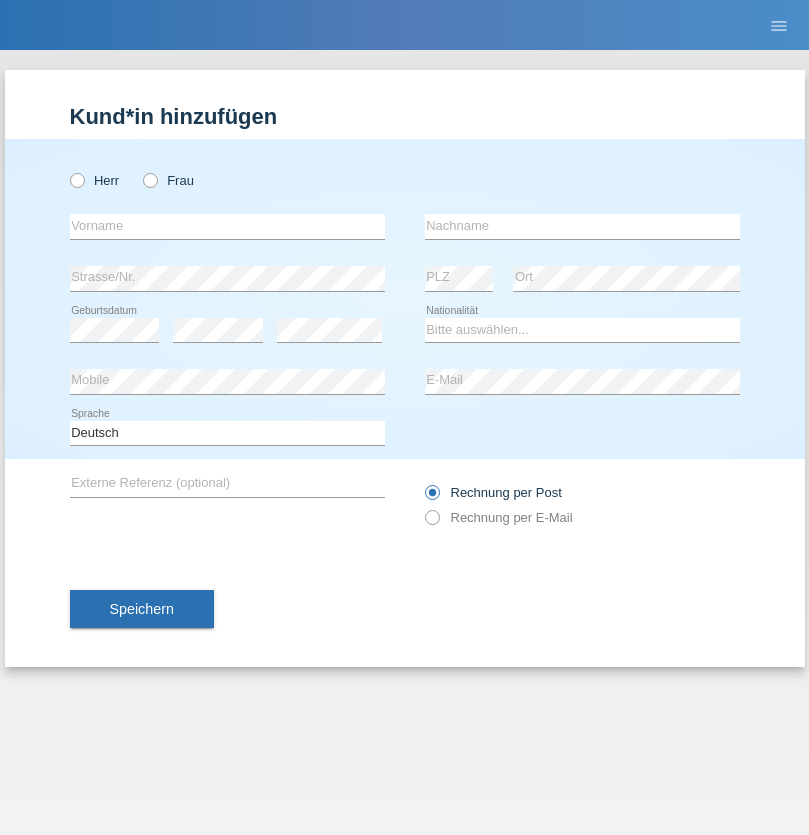 radio on "true" 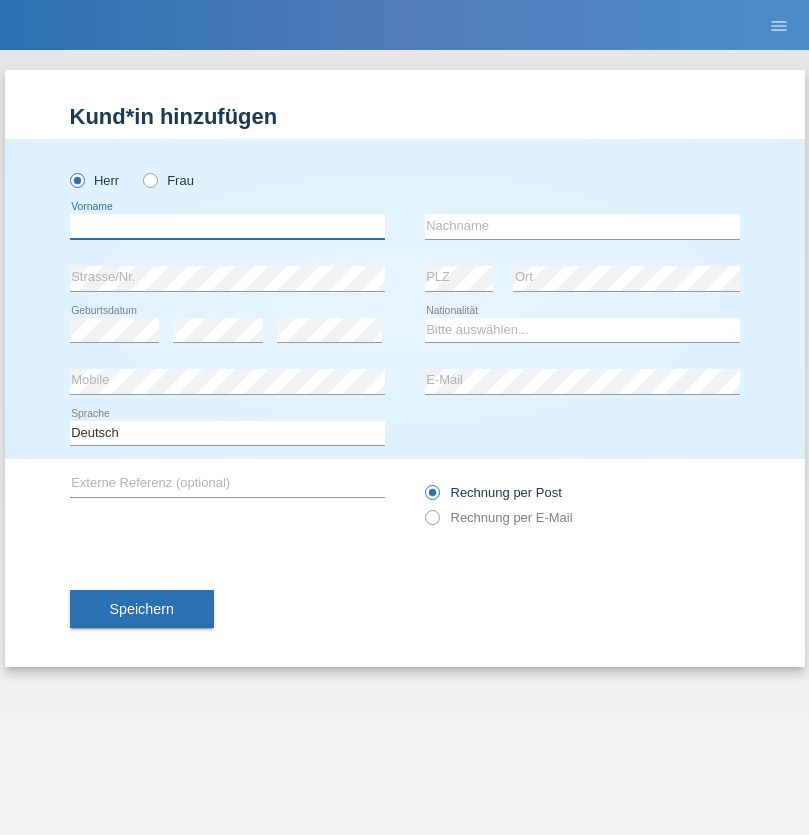 click at bounding box center [227, 226] 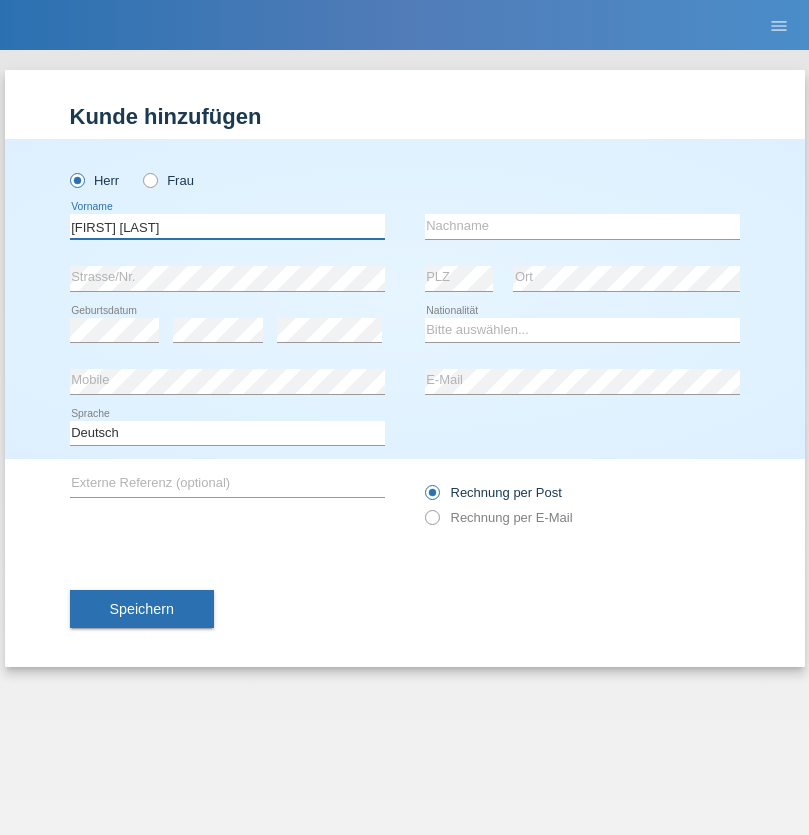 type on "[FIRST] [LAST]" 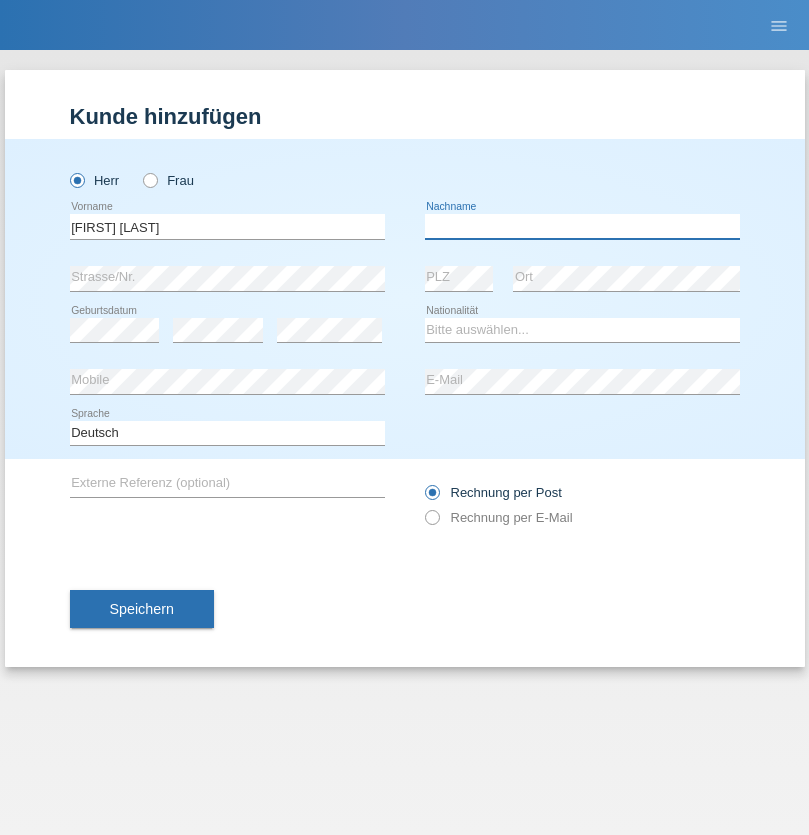 click at bounding box center [582, 226] 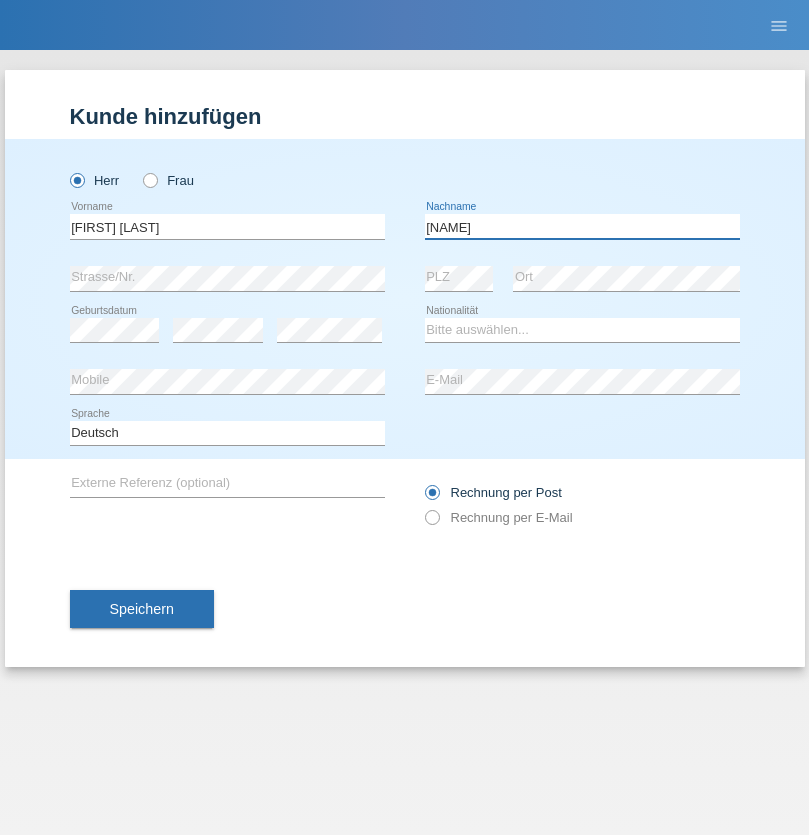 type on "[NAME]" 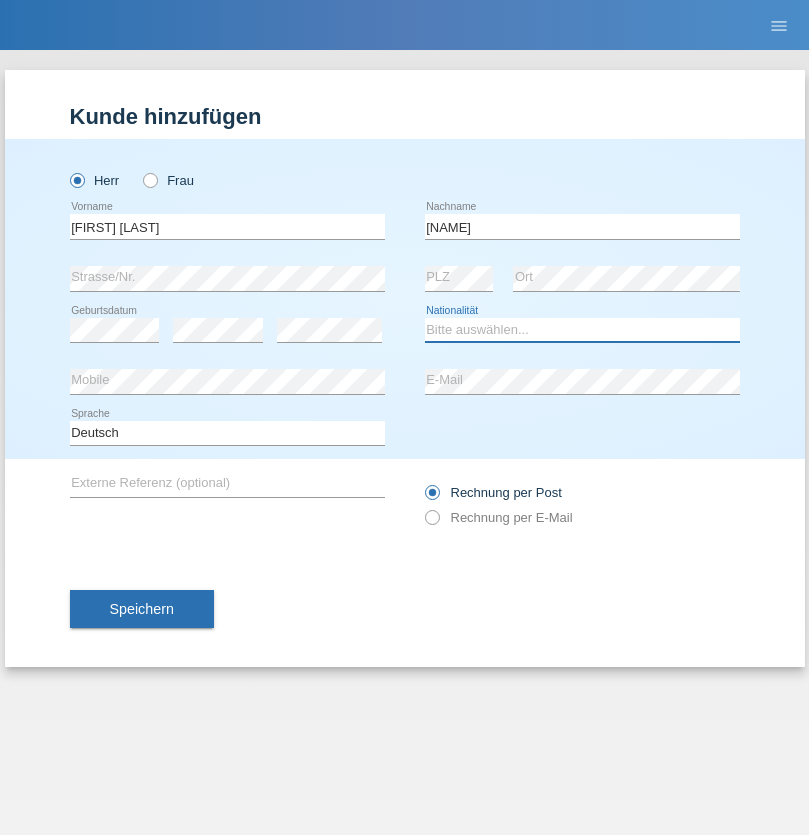 select on "CH" 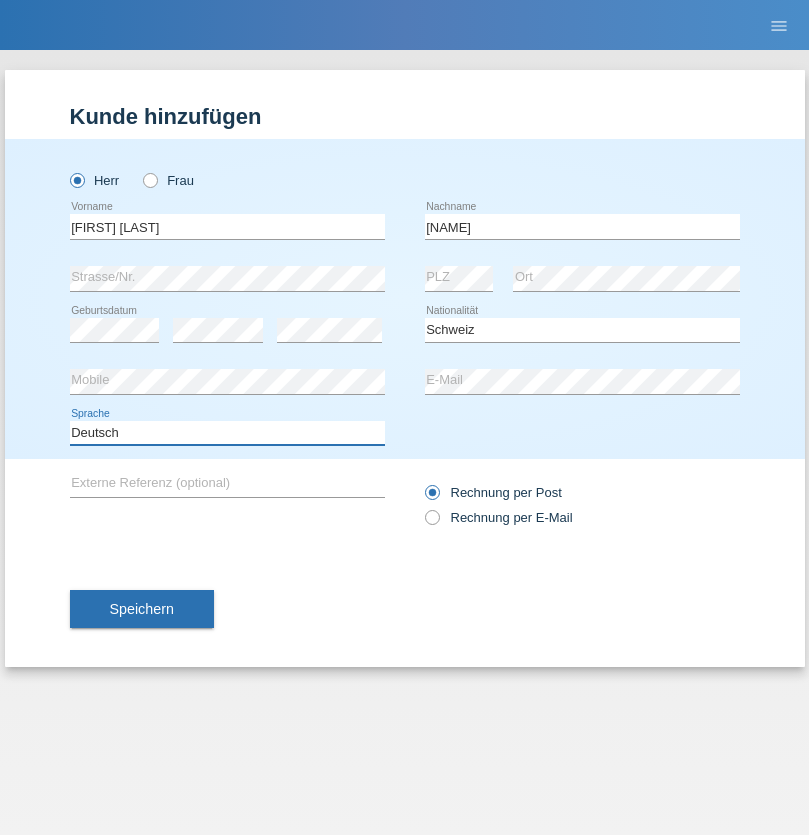 select on "en" 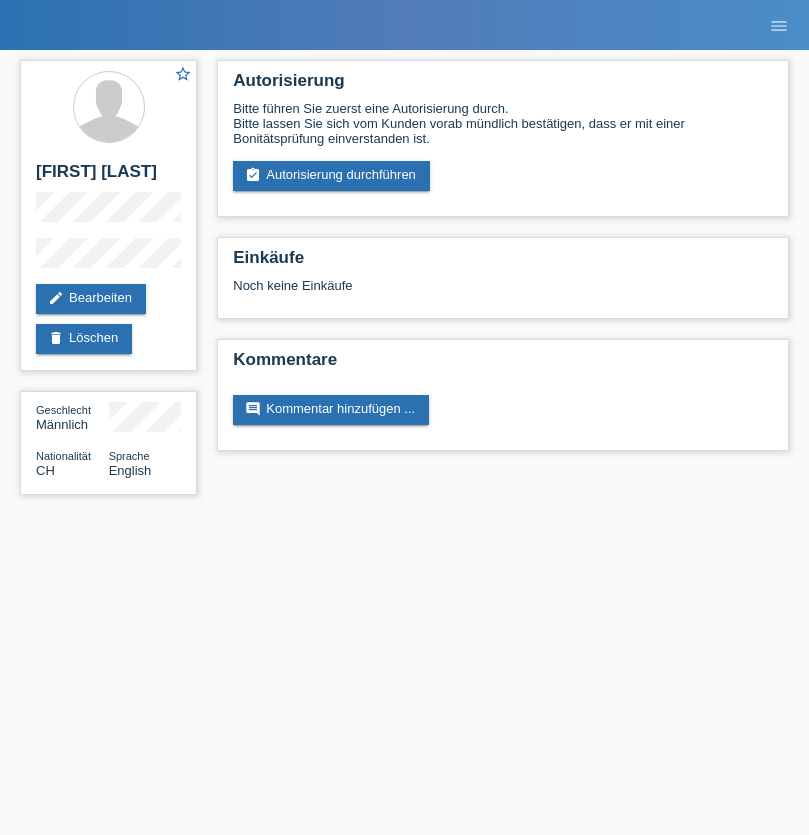 scroll, scrollTop: 0, scrollLeft: 0, axis: both 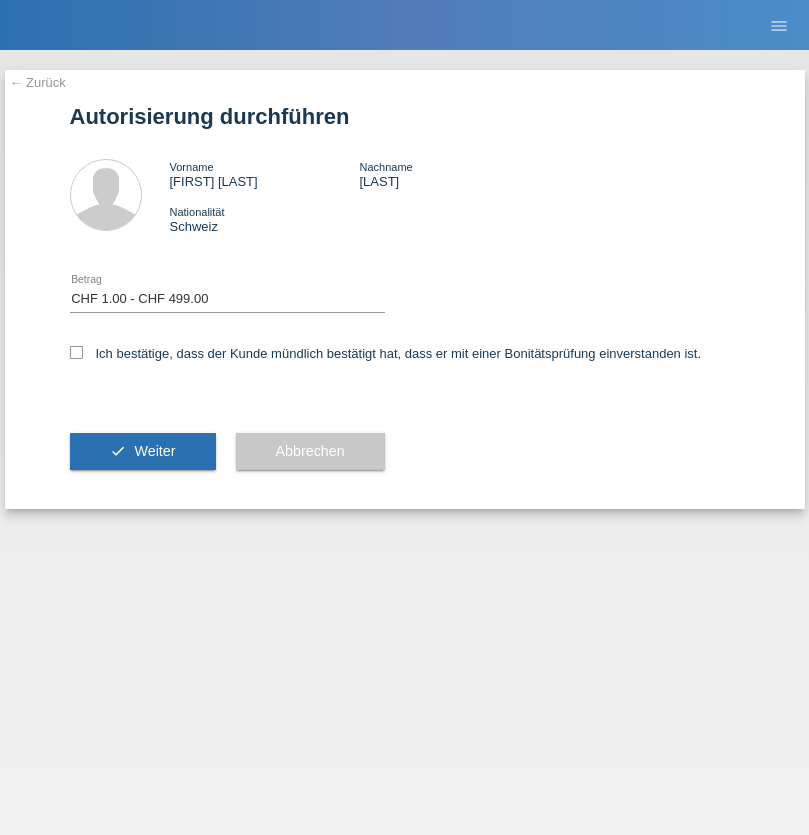 select on "1" 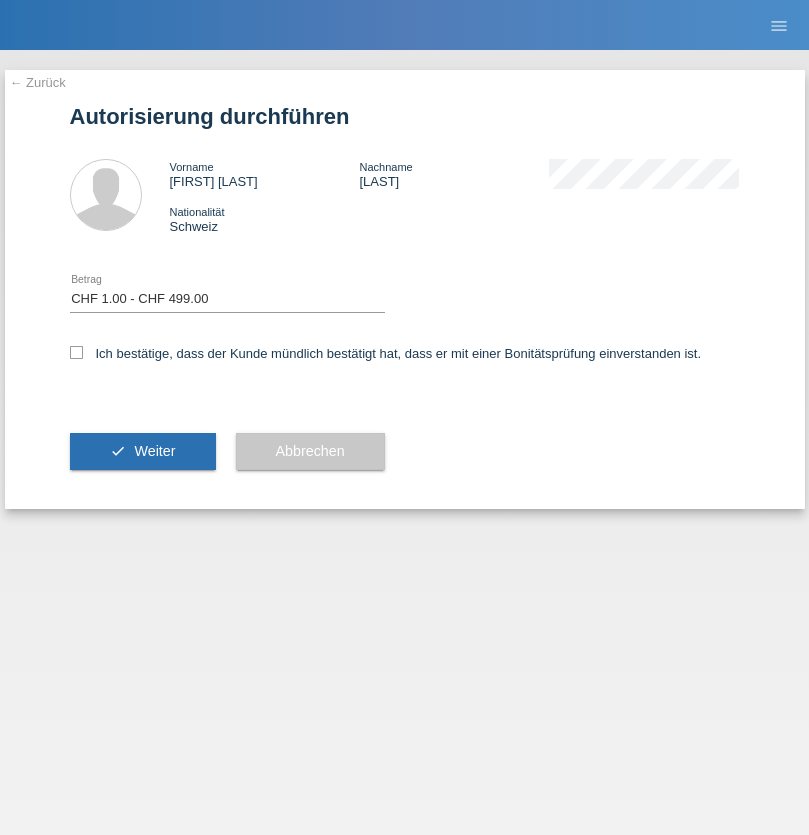 scroll, scrollTop: 0, scrollLeft: 0, axis: both 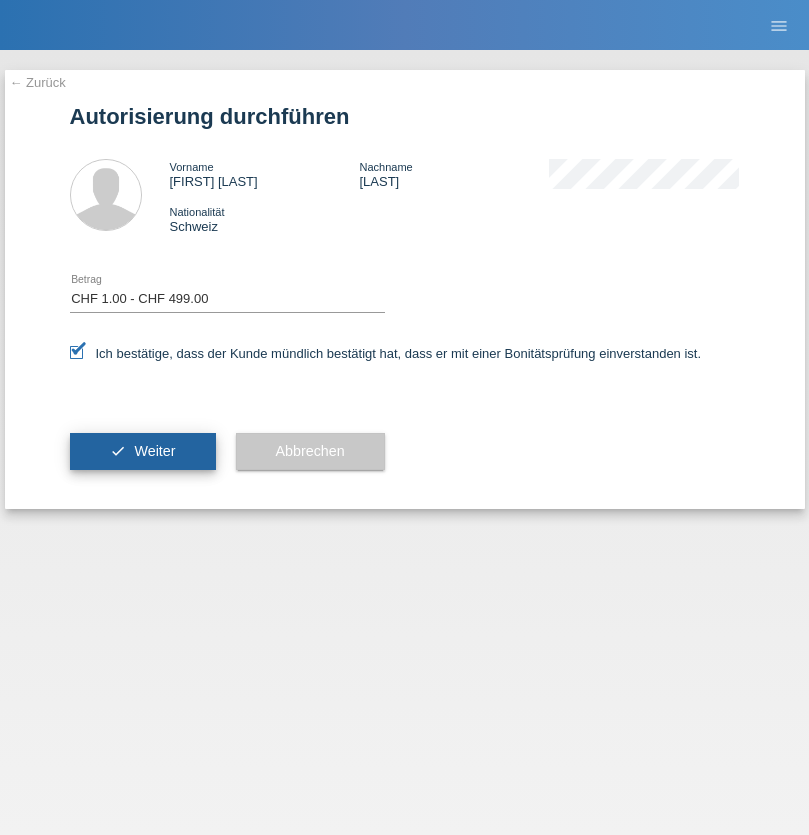 click on "Weiter" at bounding box center (154, 451) 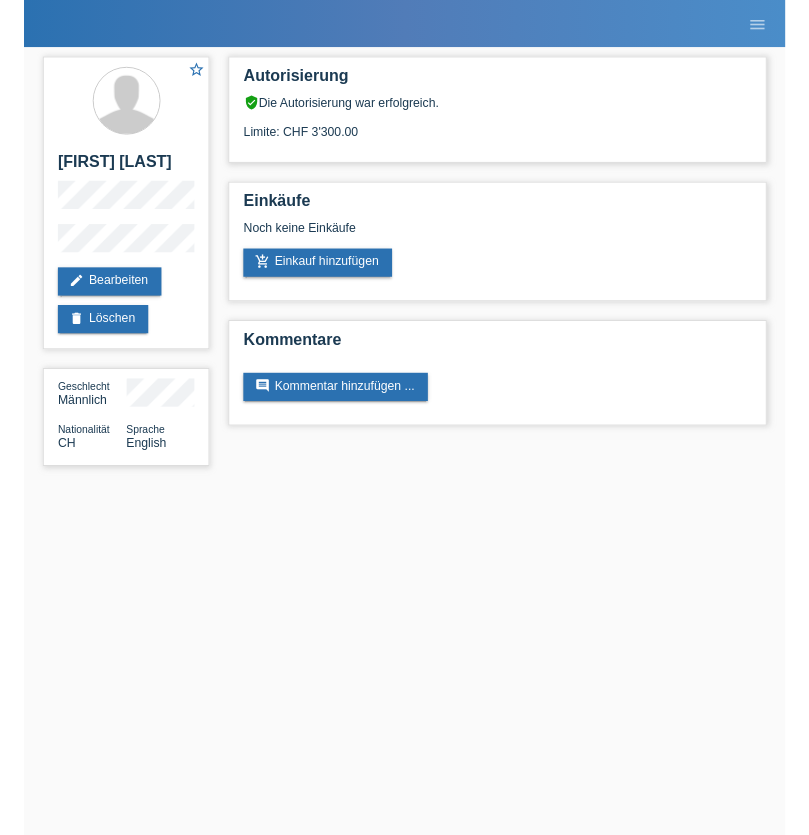 scroll, scrollTop: 0, scrollLeft: 0, axis: both 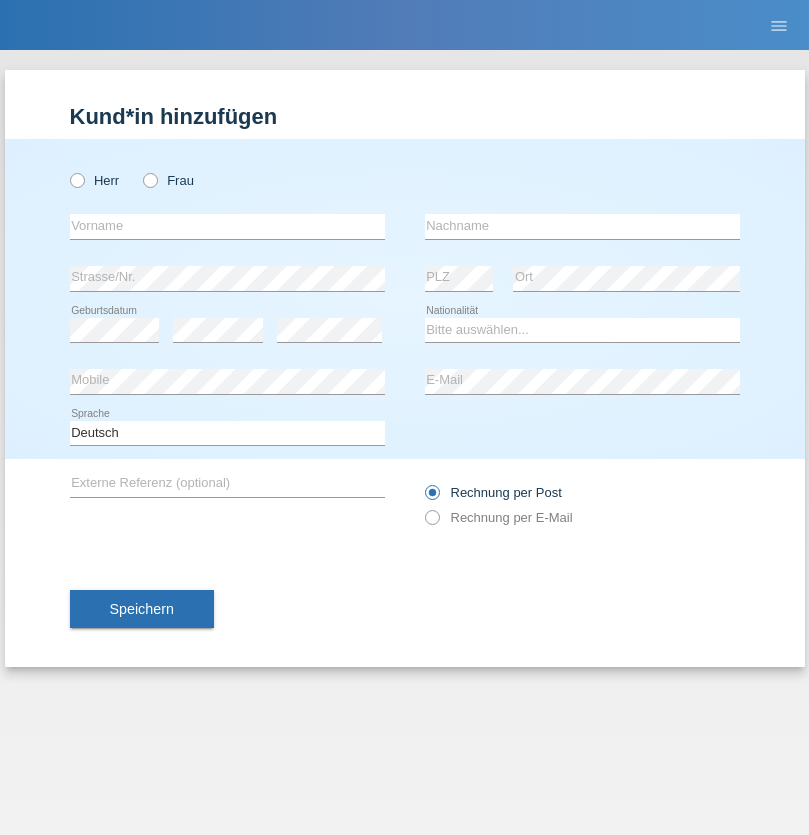 radio on "true" 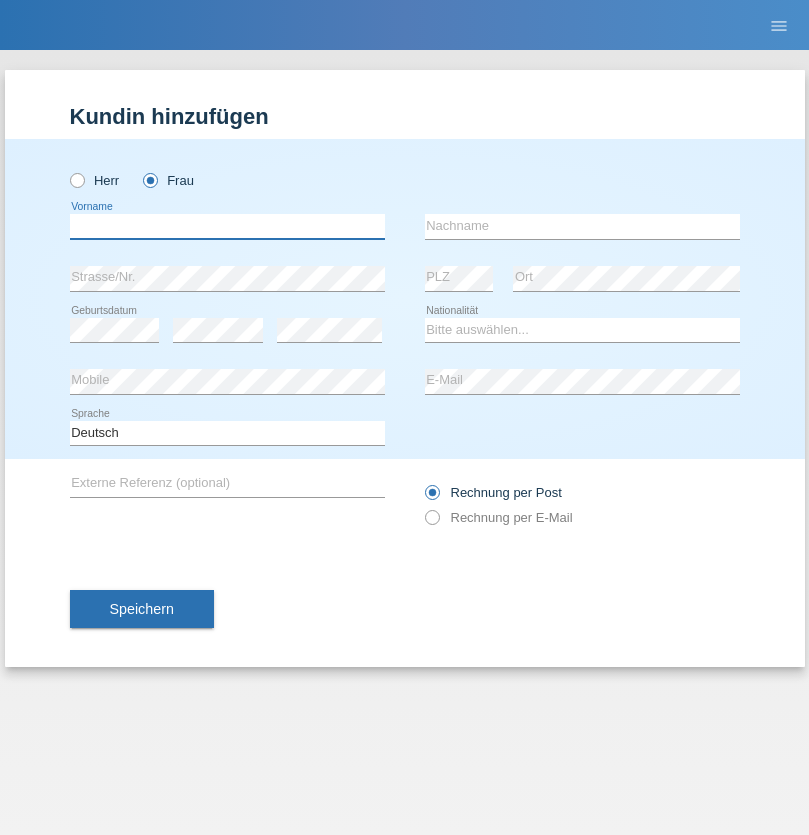 click at bounding box center [227, 226] 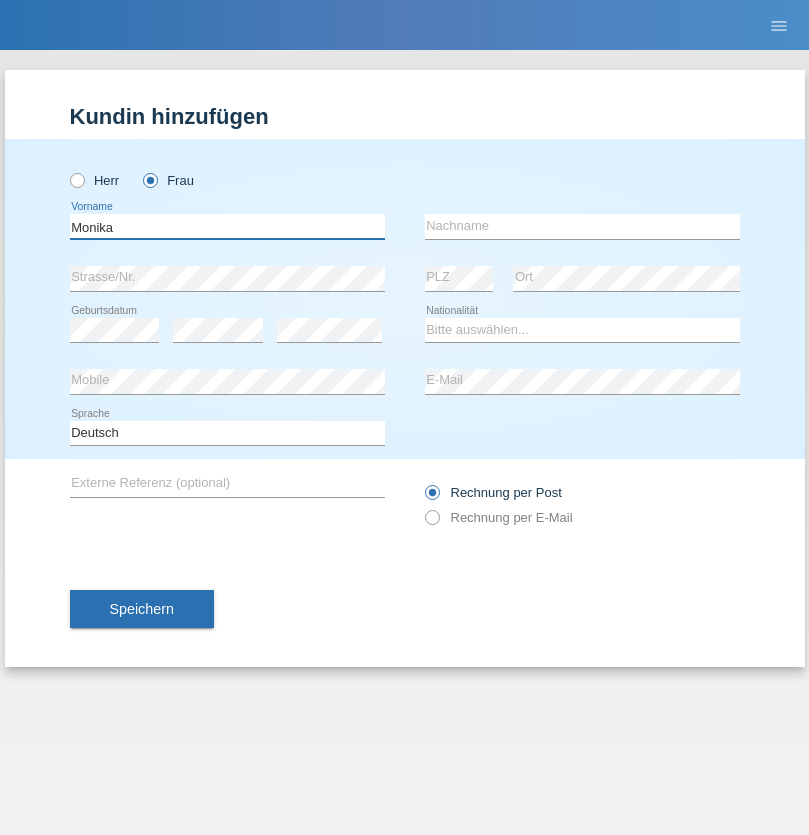 type on "Monika" 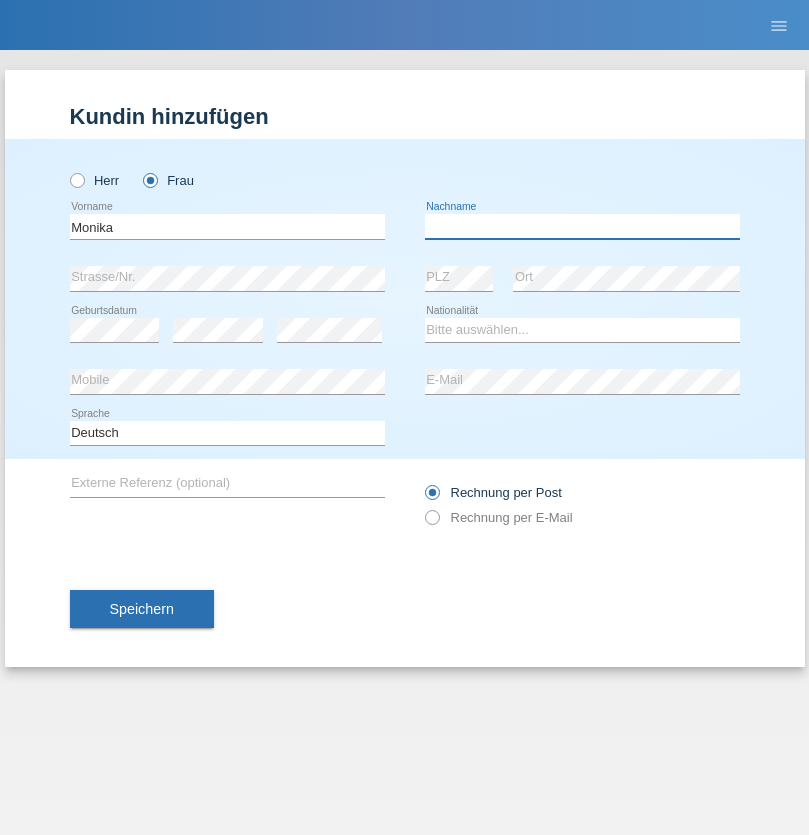 click at bounding box center [582, 226] 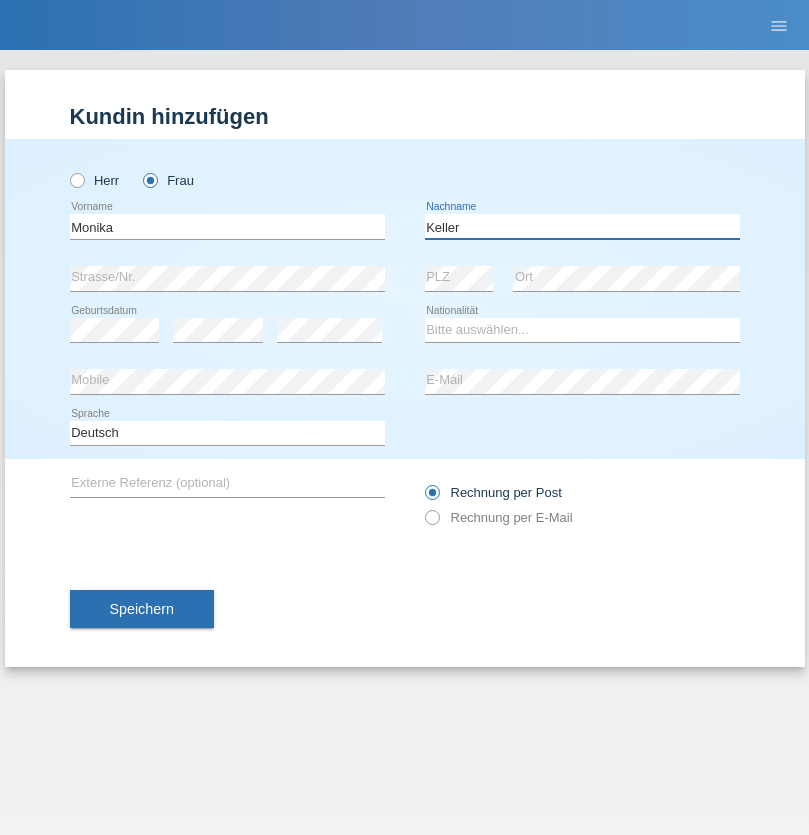 type on "Keller" 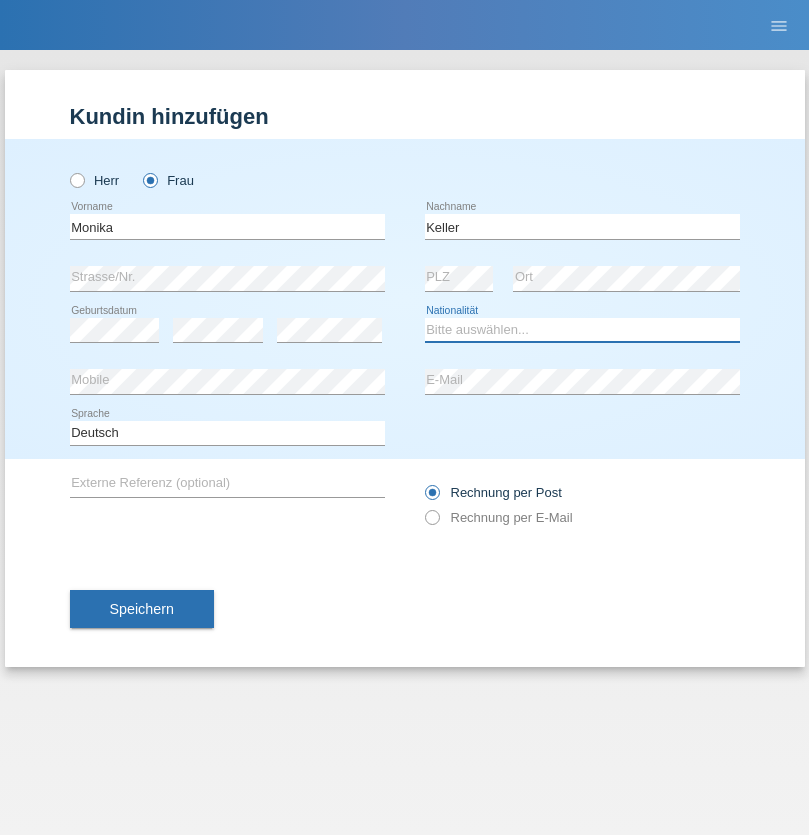 select on "CH" 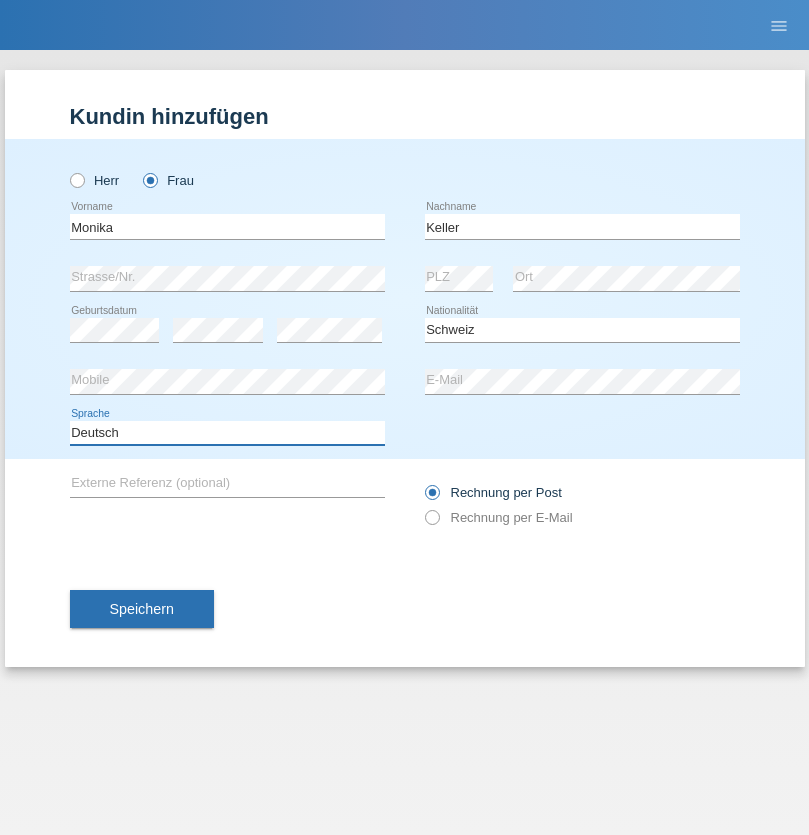 select on "en" 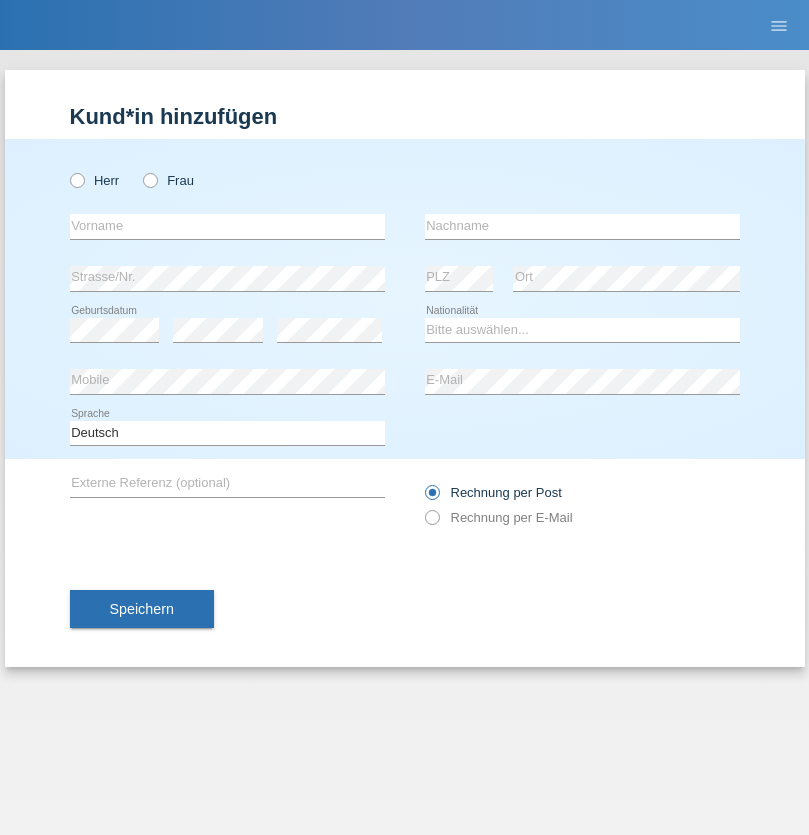 scroll, scrollTop: 0, scrollLeft: 0, axis: both 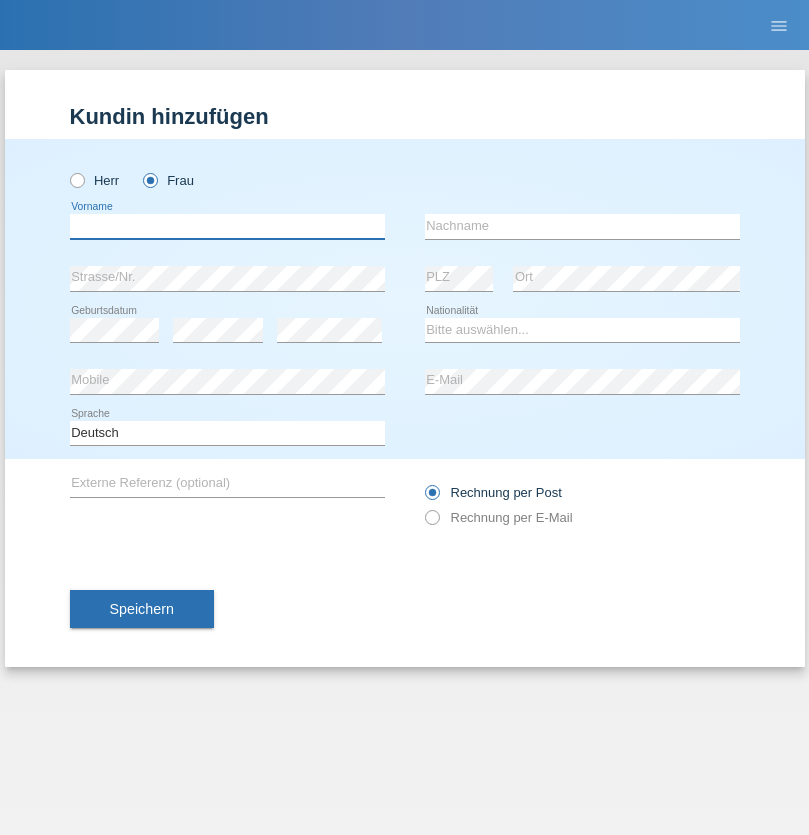 click at bounding box center (227, 226) 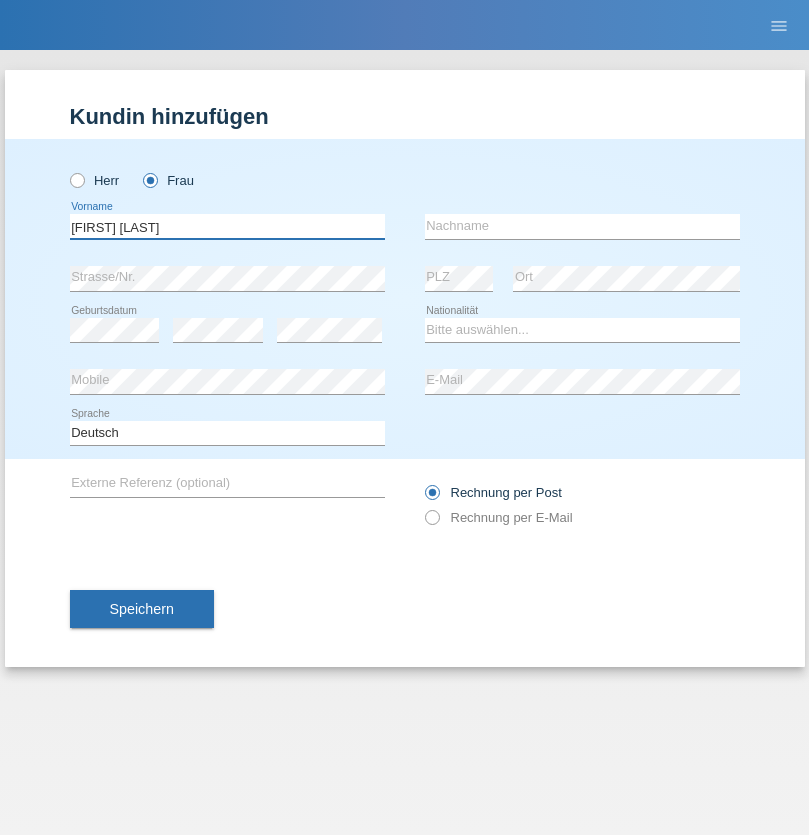type on "Maria Fernanda" 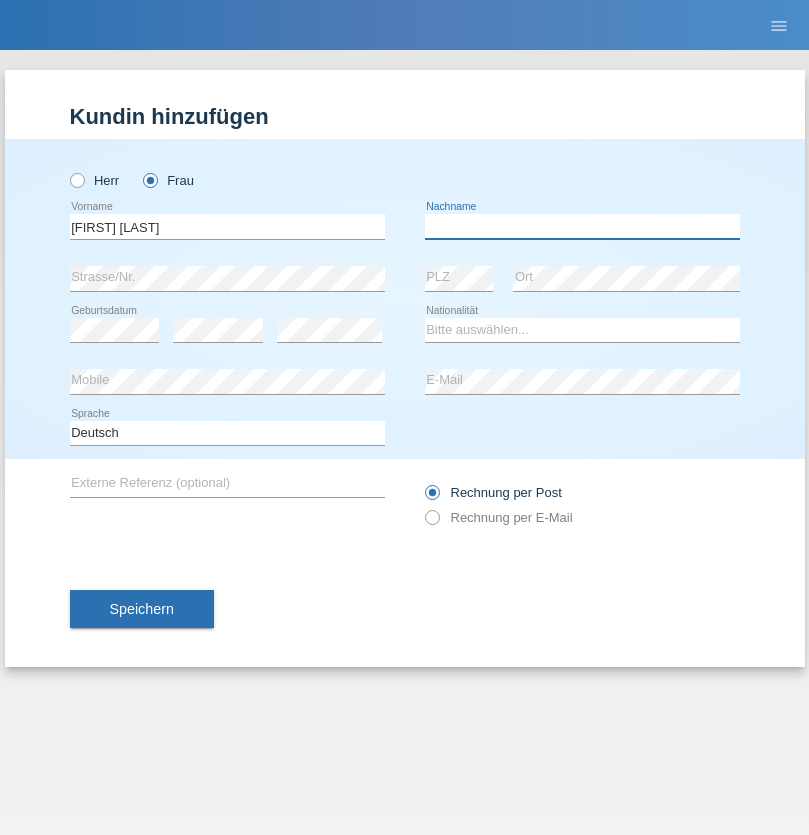 click at bounding box center (582, 226) 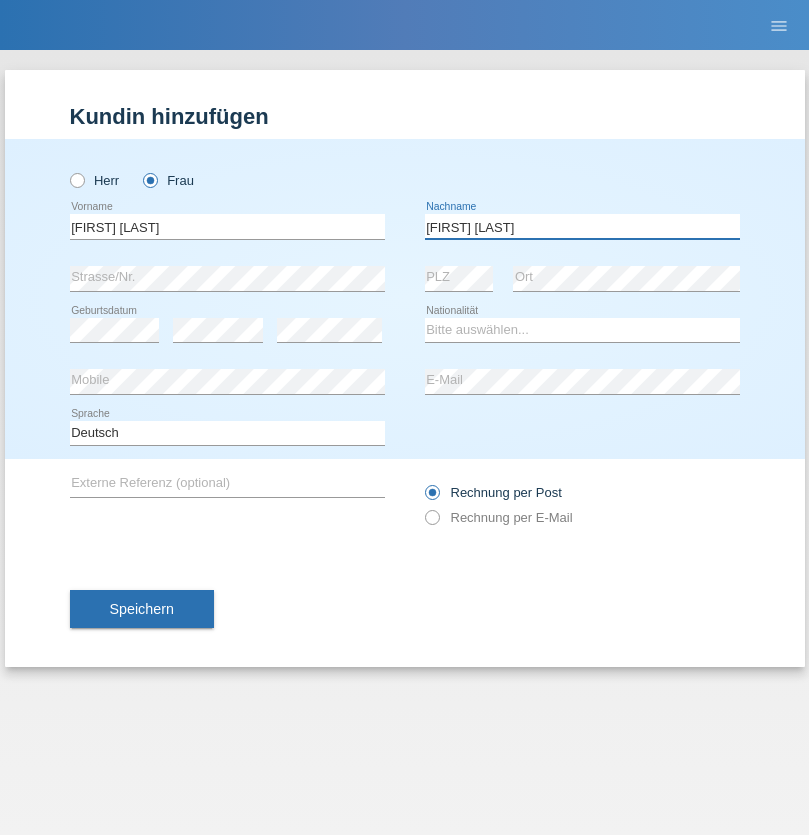 type on "Knusel Campillo" 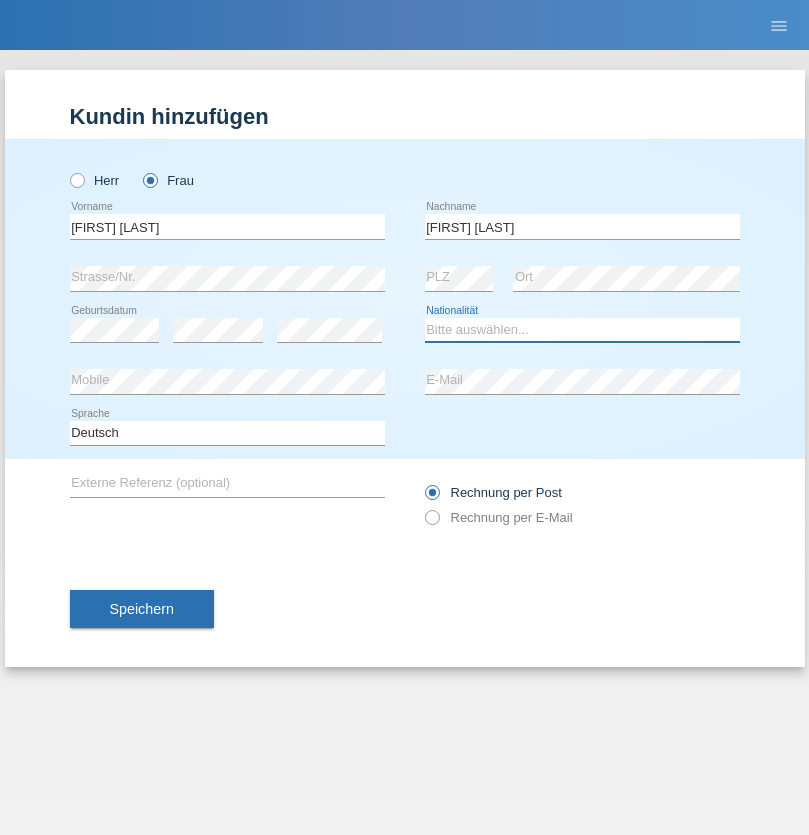 select on "CH" 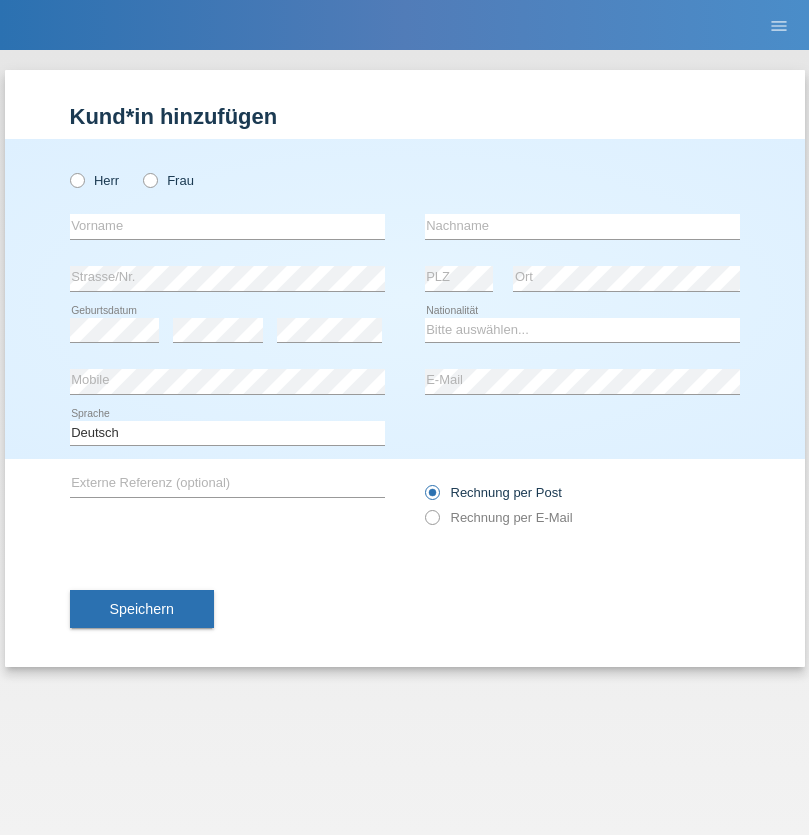 scroll, scrollTop: 0, scrollLeft: 0, axis: both 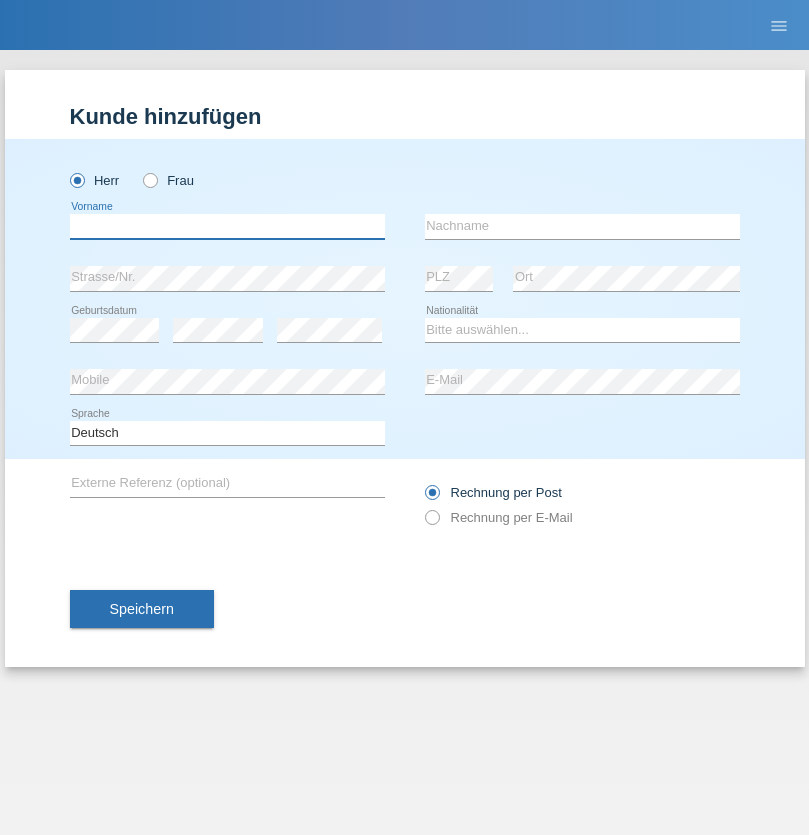 click at bounding box center [227, 226] 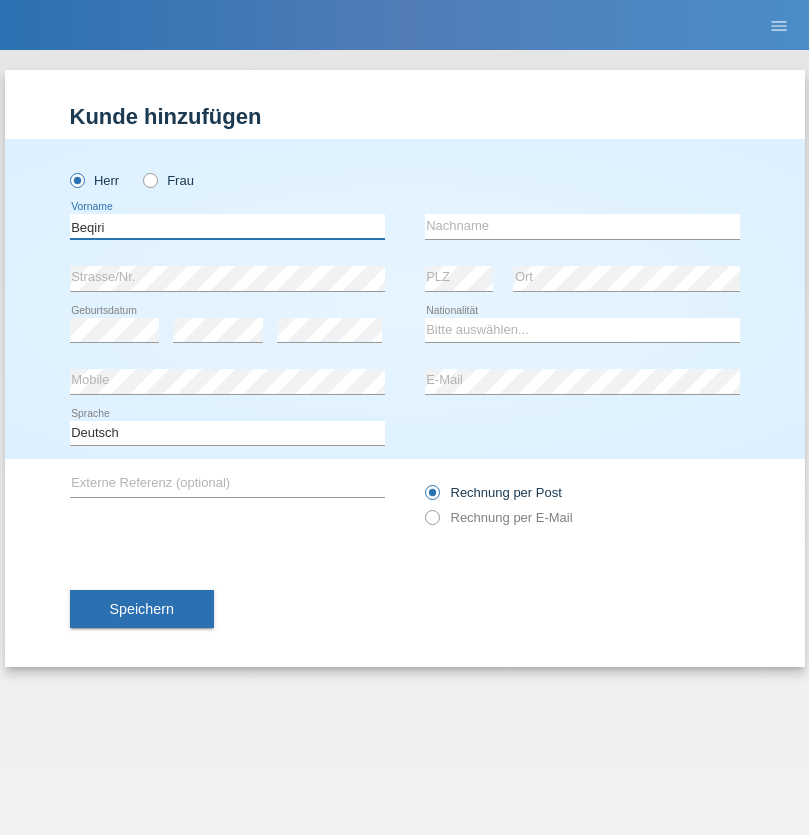 type on "Beqiri" 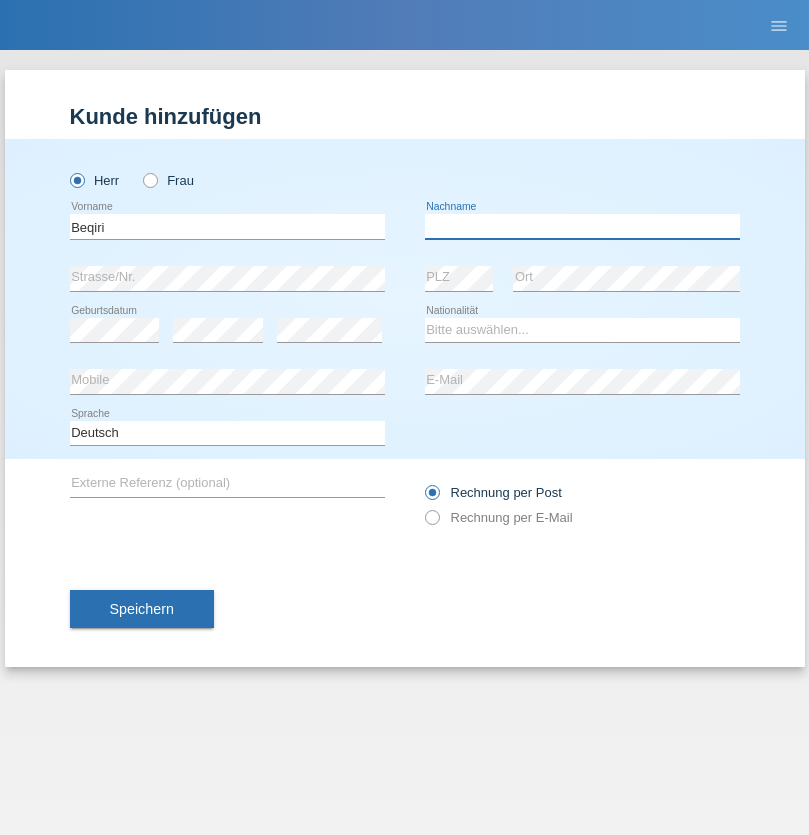 click at bounding box center (582, 226) 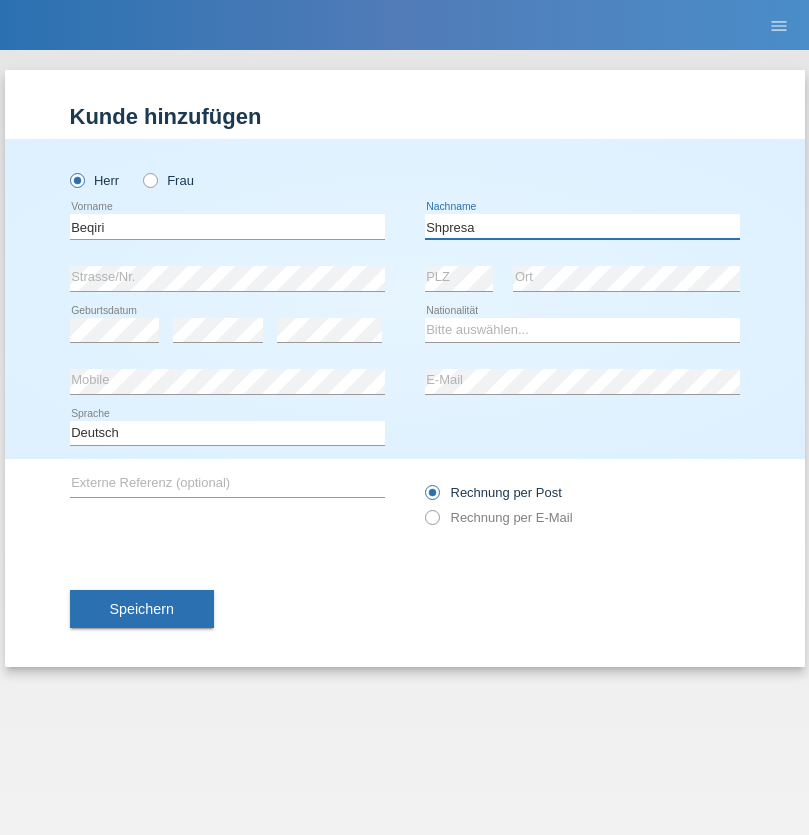 type on "Shpresa" 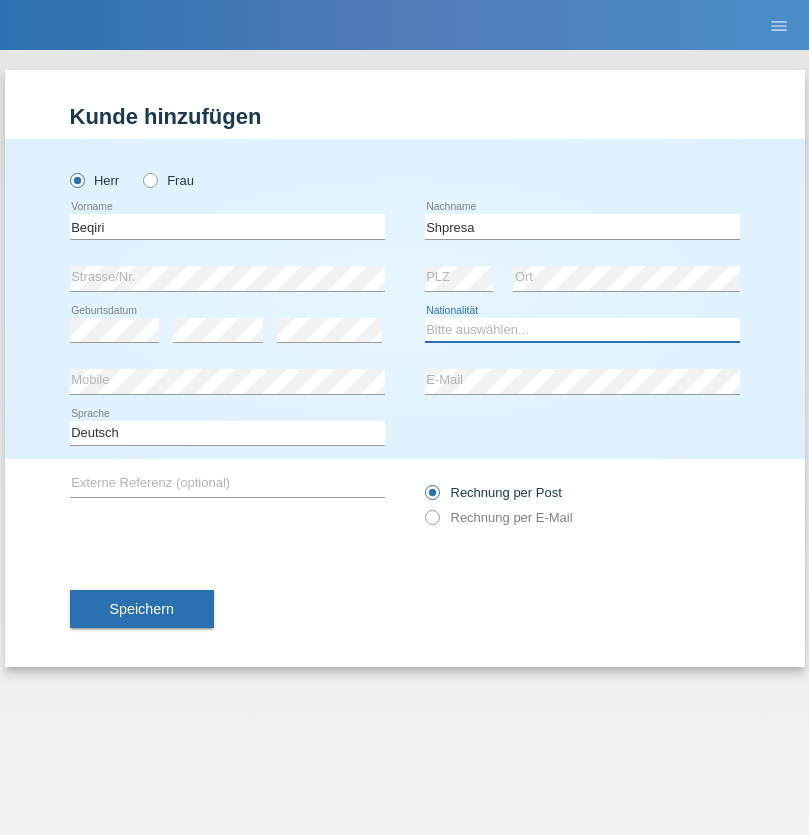 select on "XK" 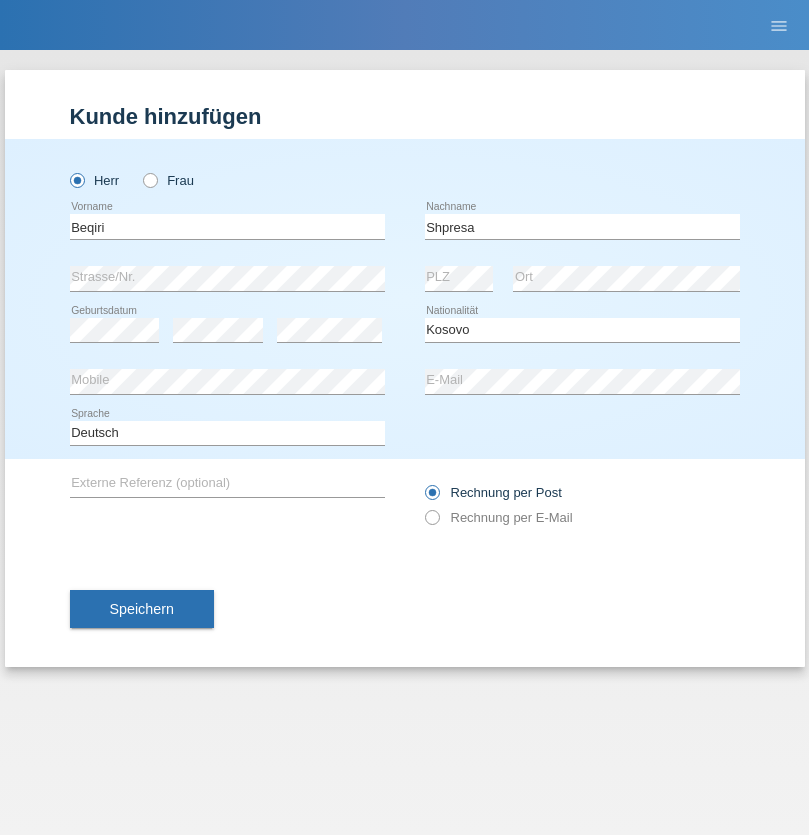 select on "C" 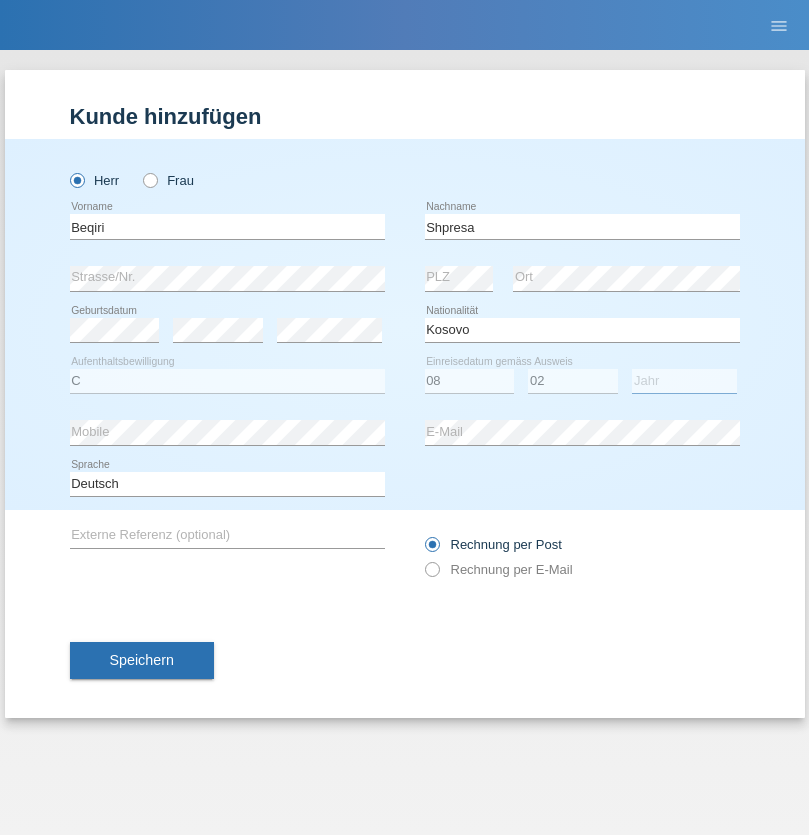 select on "1979" 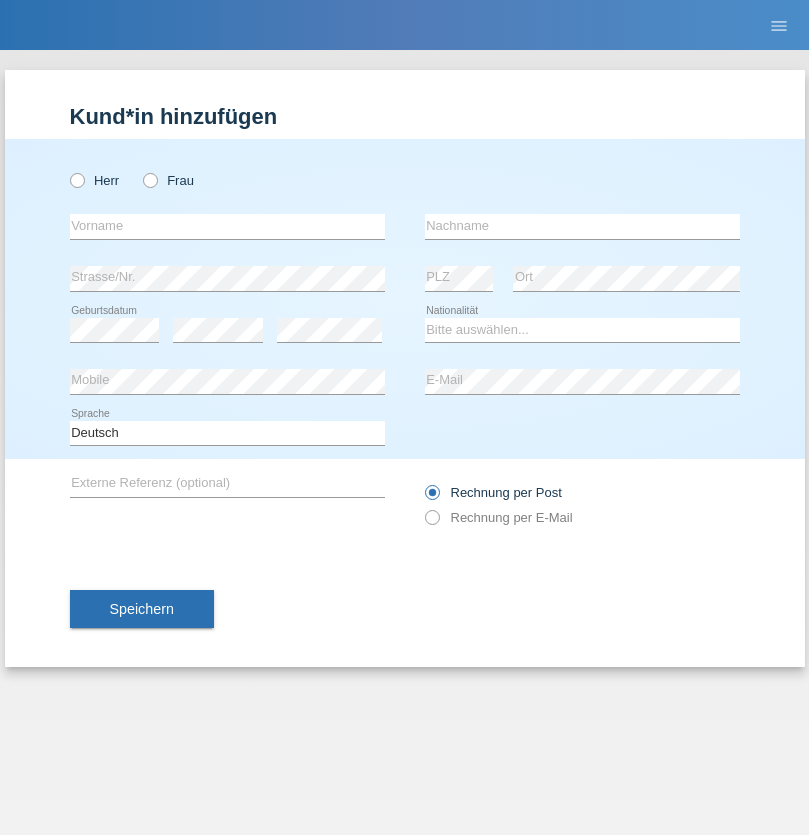 scroll, scrollTop: 0, scrollLeft: 0, axis: both 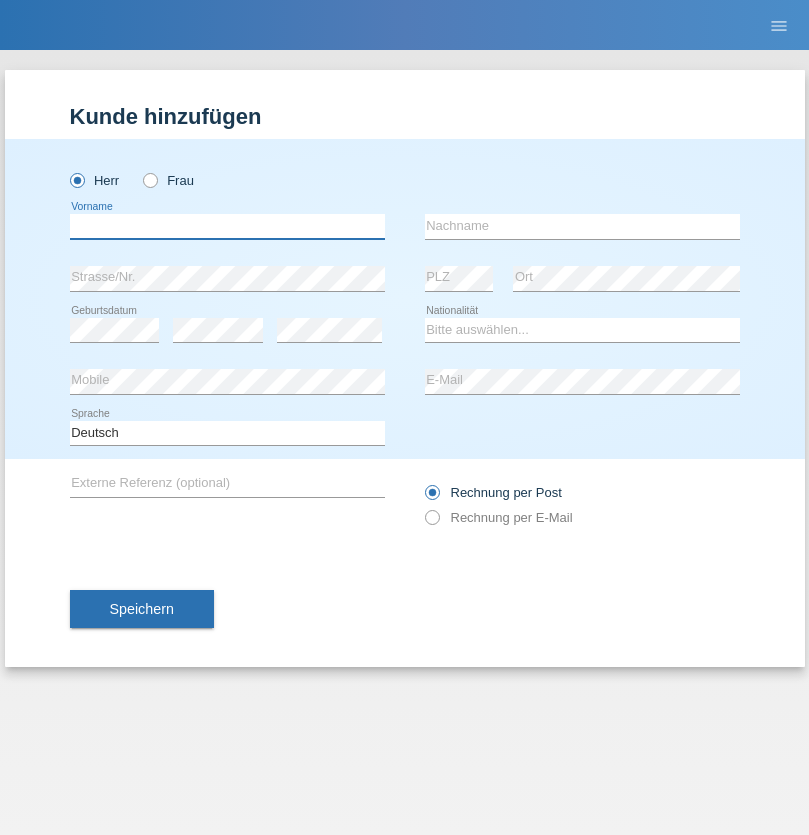 click at bounding box center [227, 226] 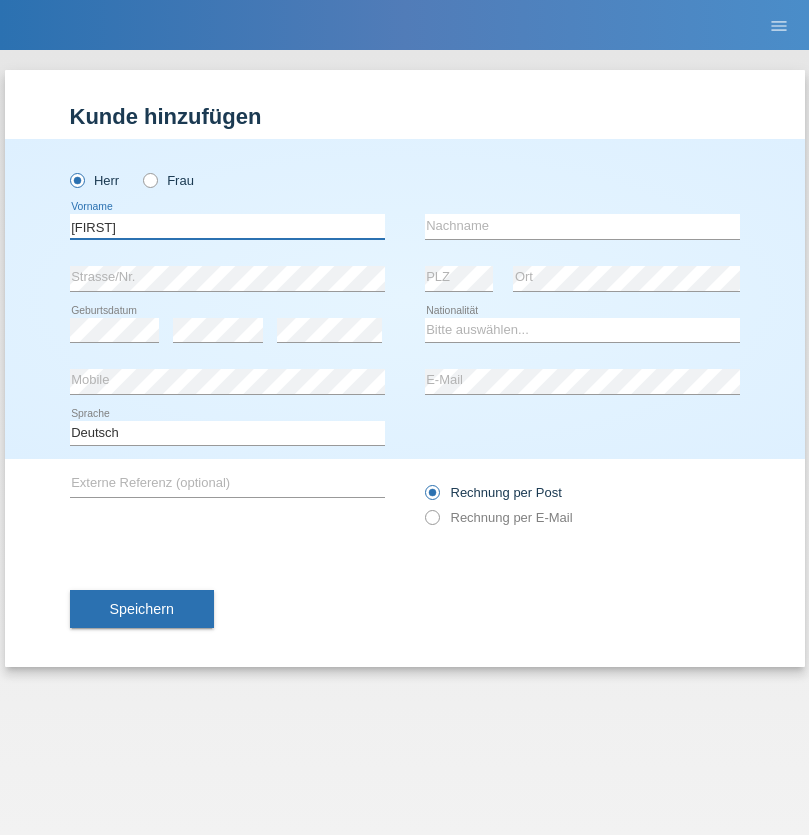 type on "[FIRST]" 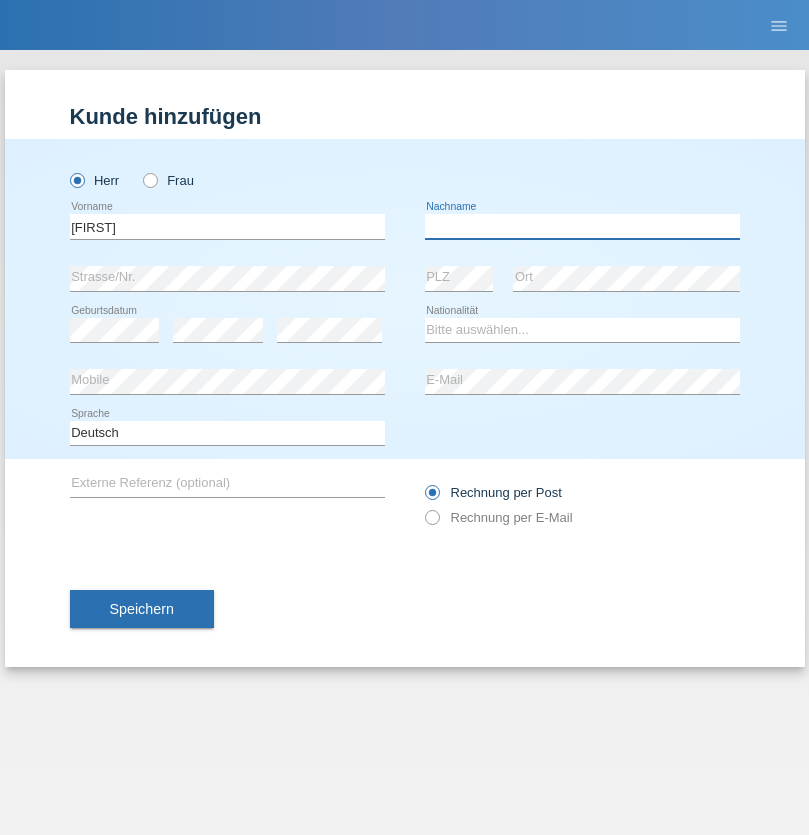 click at bounding box center [582, 226] 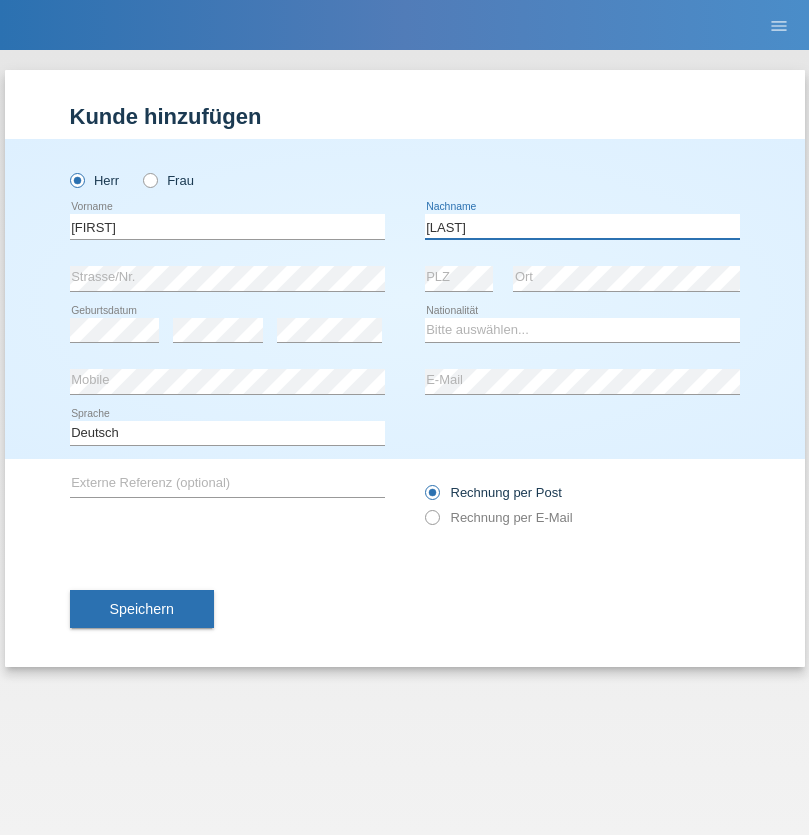 type on "[LAST]" 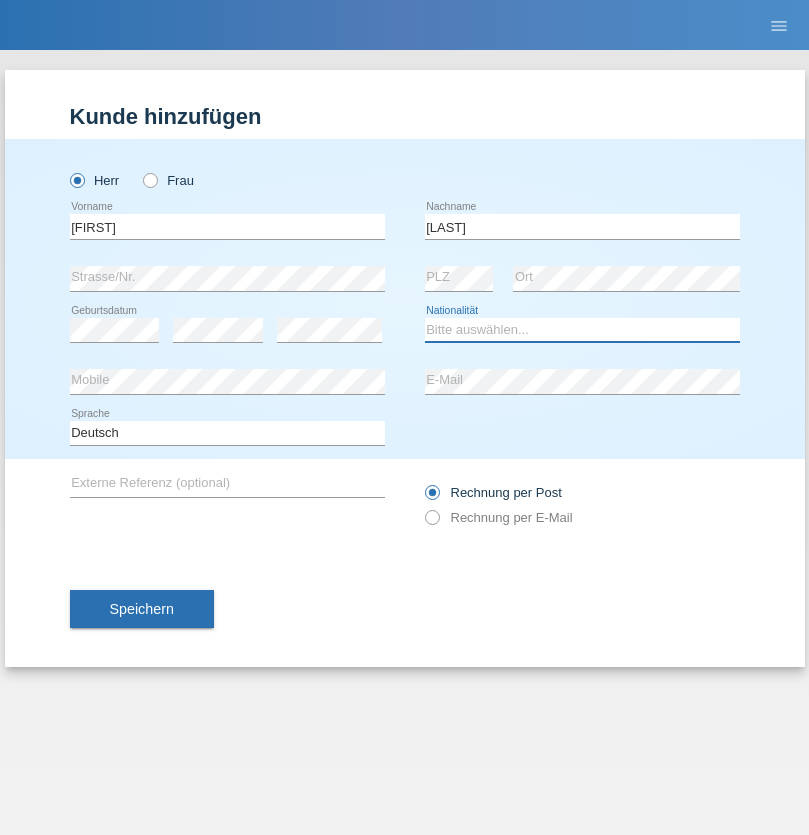 select on "CH" 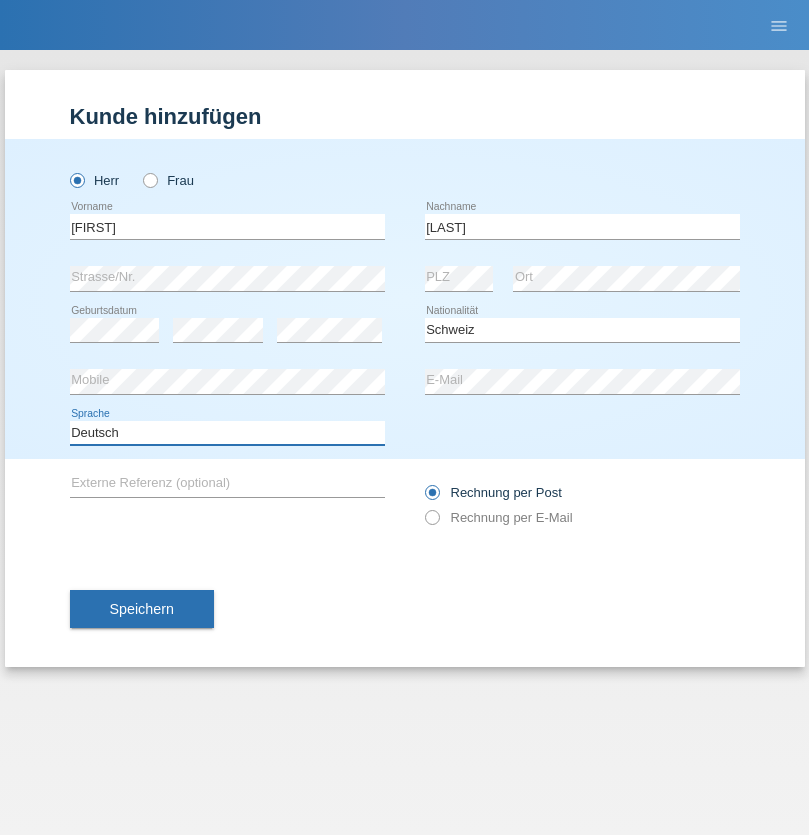 select on "en" 